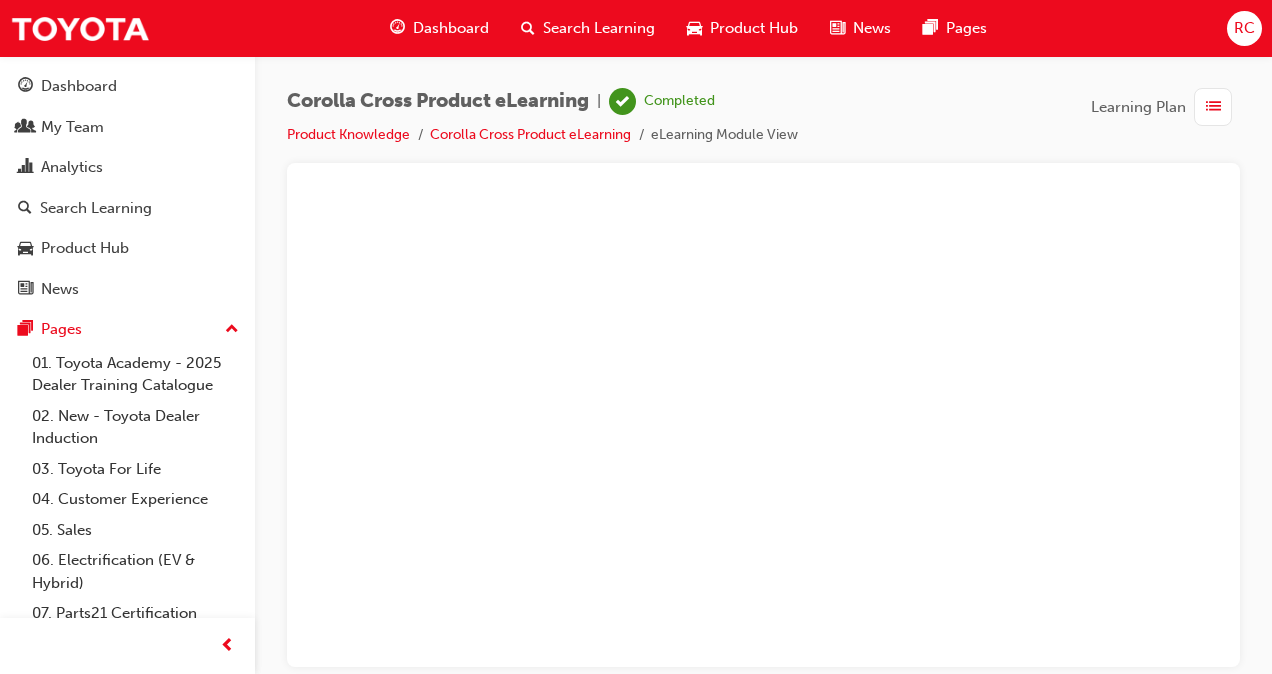 scroll, scrollTop: 0, scrollLeft: 0, axis: both 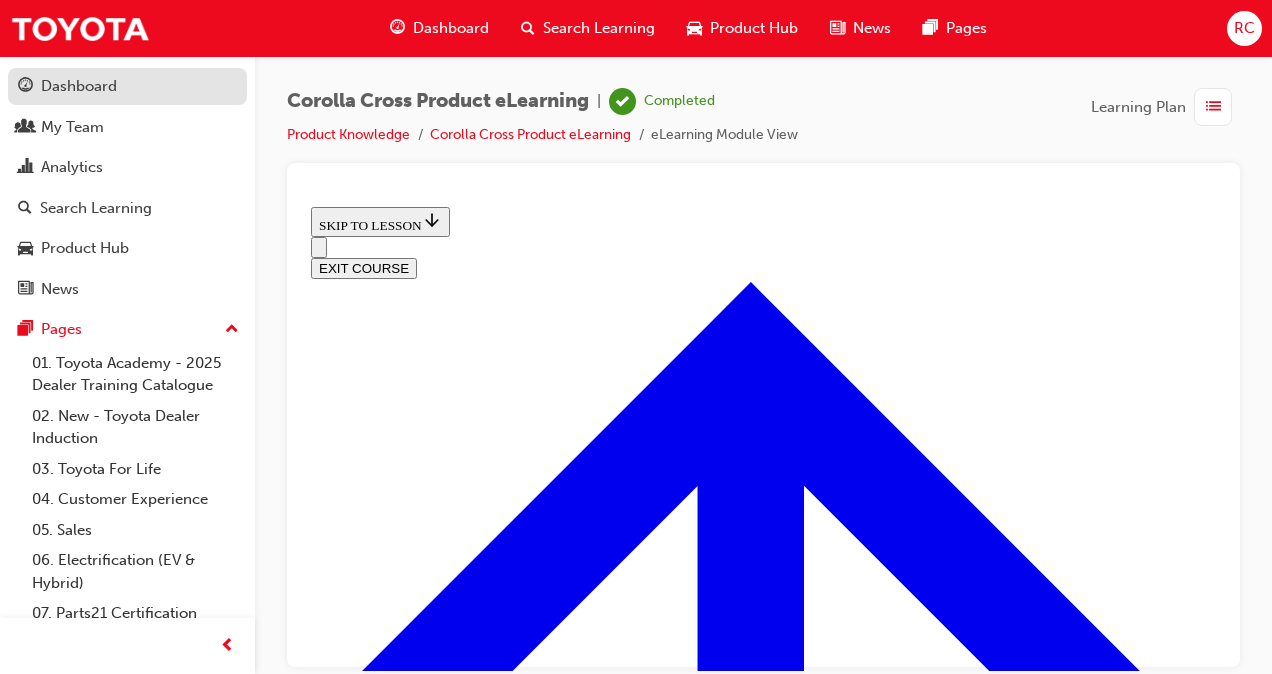 drag, startPoint x: 58, startPoint y: 83, endPoint x: 24, endPoint y: 98, distance: 37.161808 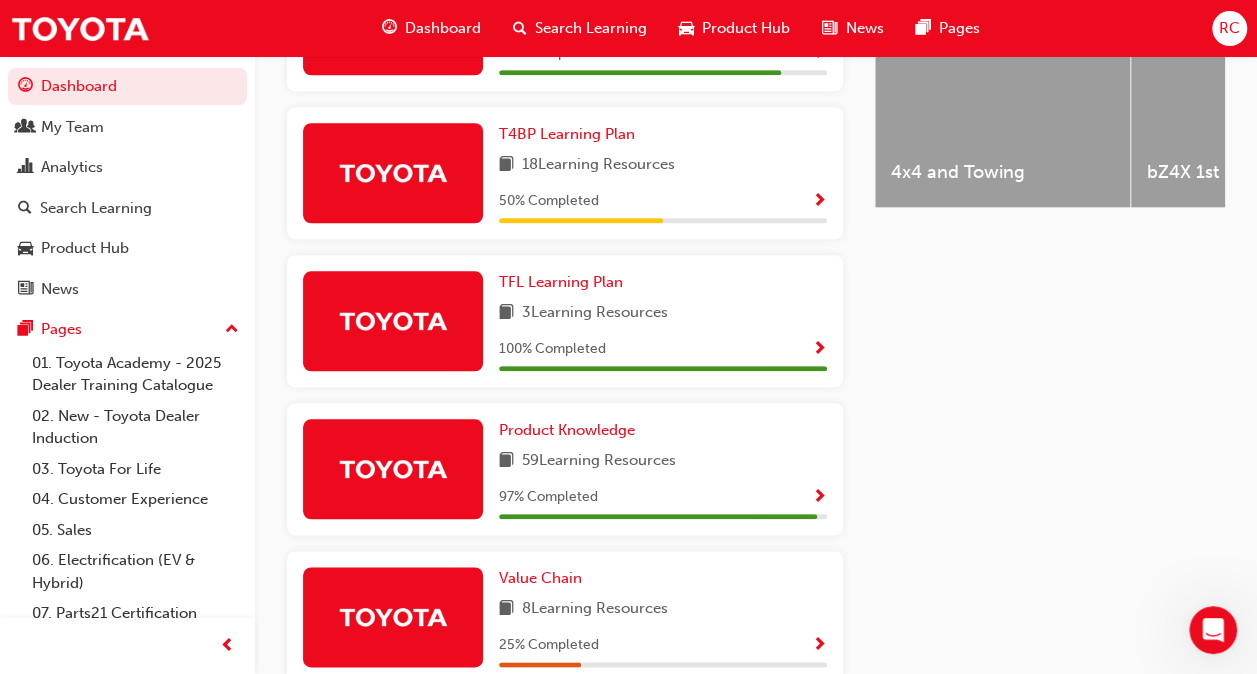 scroll, scrollTop: 1000, scrollLeft: 0, axis: vertical 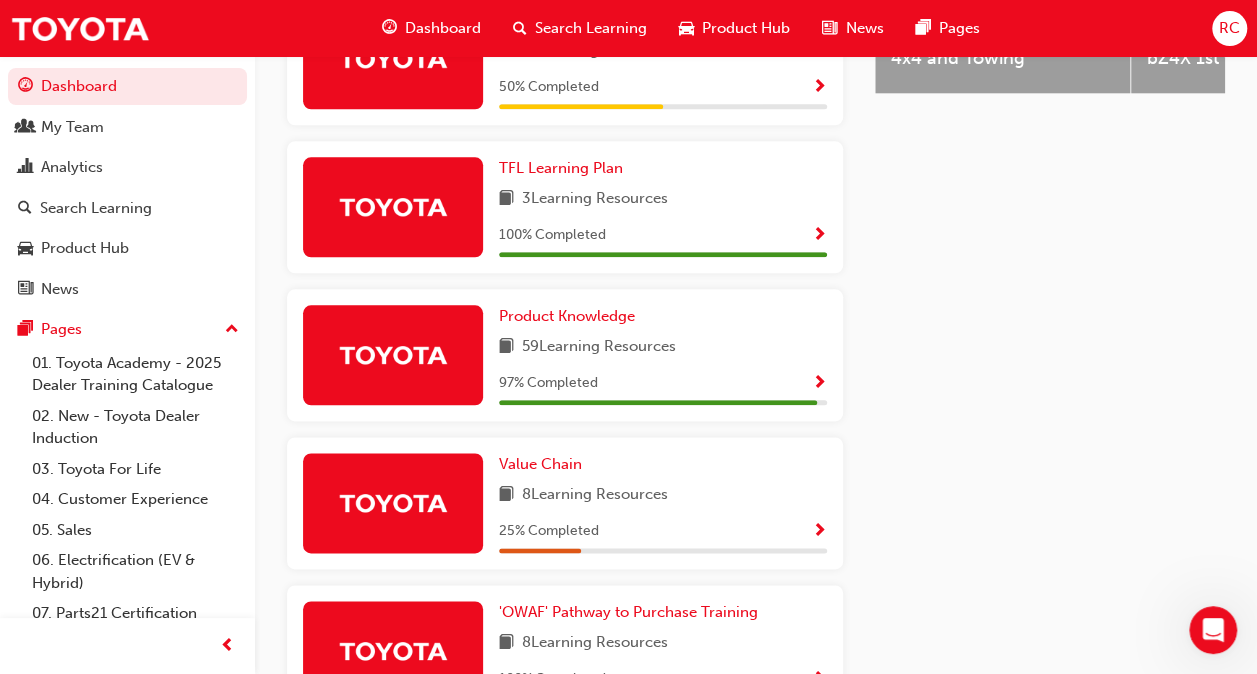 click at bounding box center [819, 384] 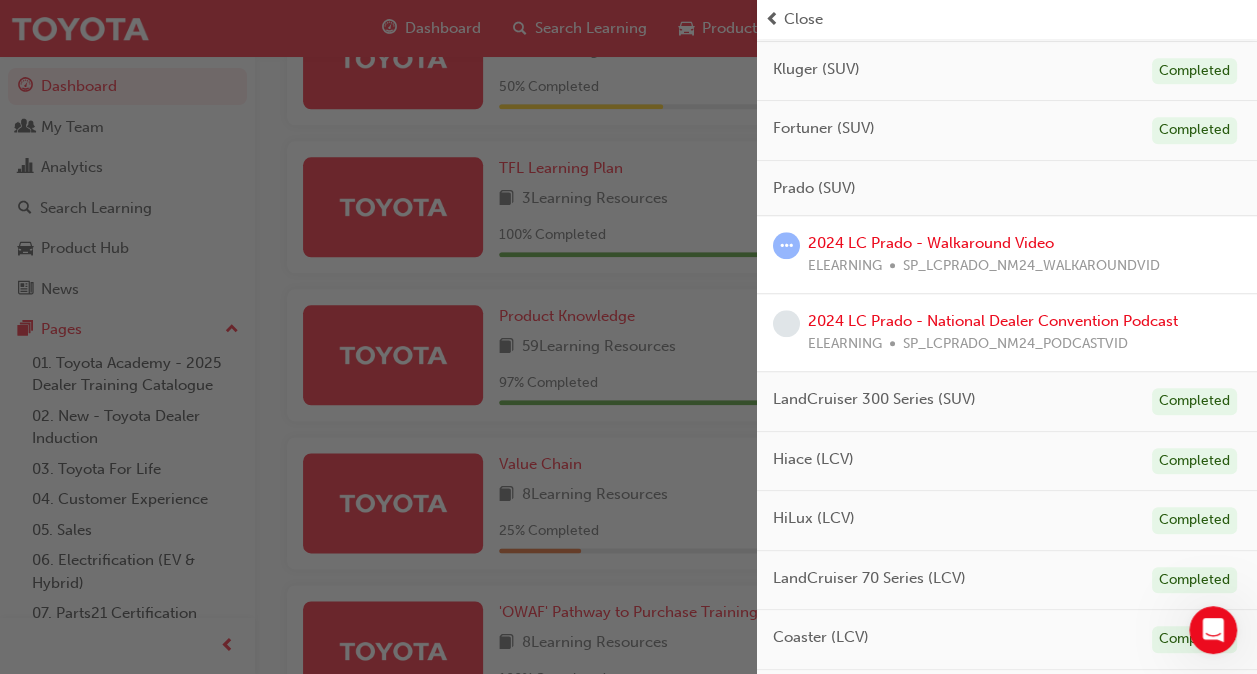 scroll, scrollTop: 700, scrollLeft: 0, axis: vertical 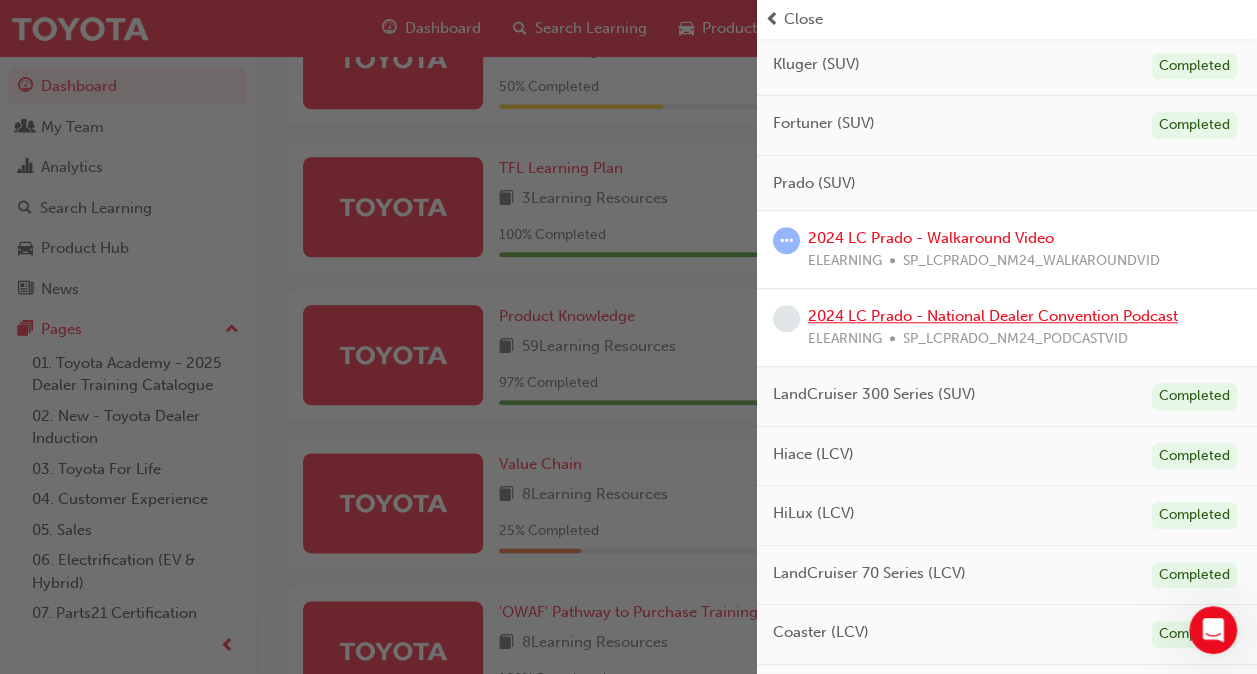 click on "2024 LC Prado - National Dealer Convention Podcast" at bounding box center (993, 316) 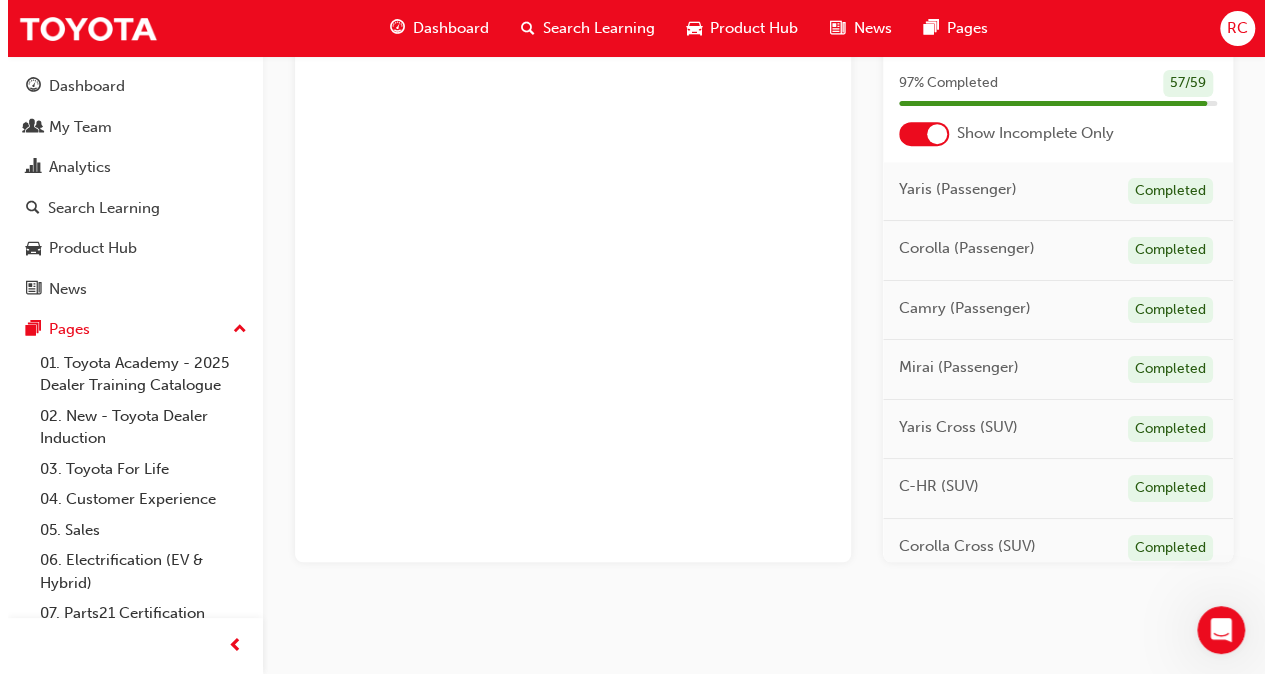 scroll, scrollTop: 0, scrollLeft: 0, axis: both 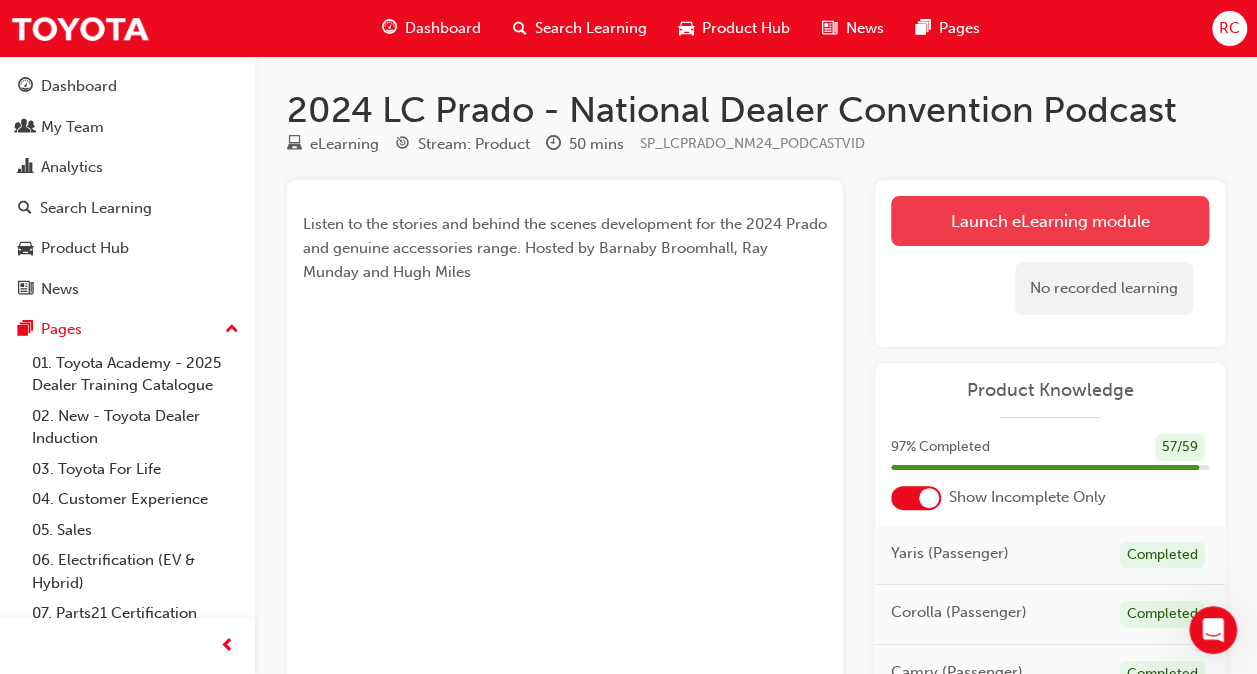 click on "Launch eLearning module" at bounding box center [1050, 221] 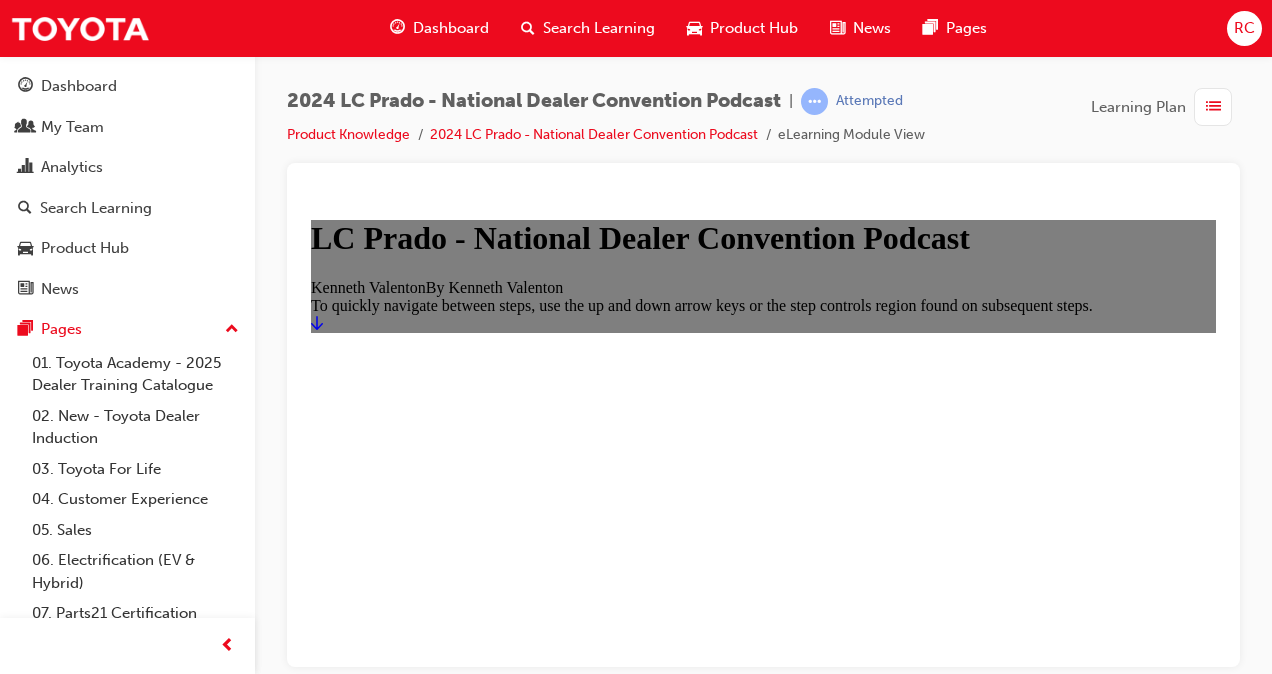 scroll, scrollTop: 0, scrollLeft: 0, axis: both 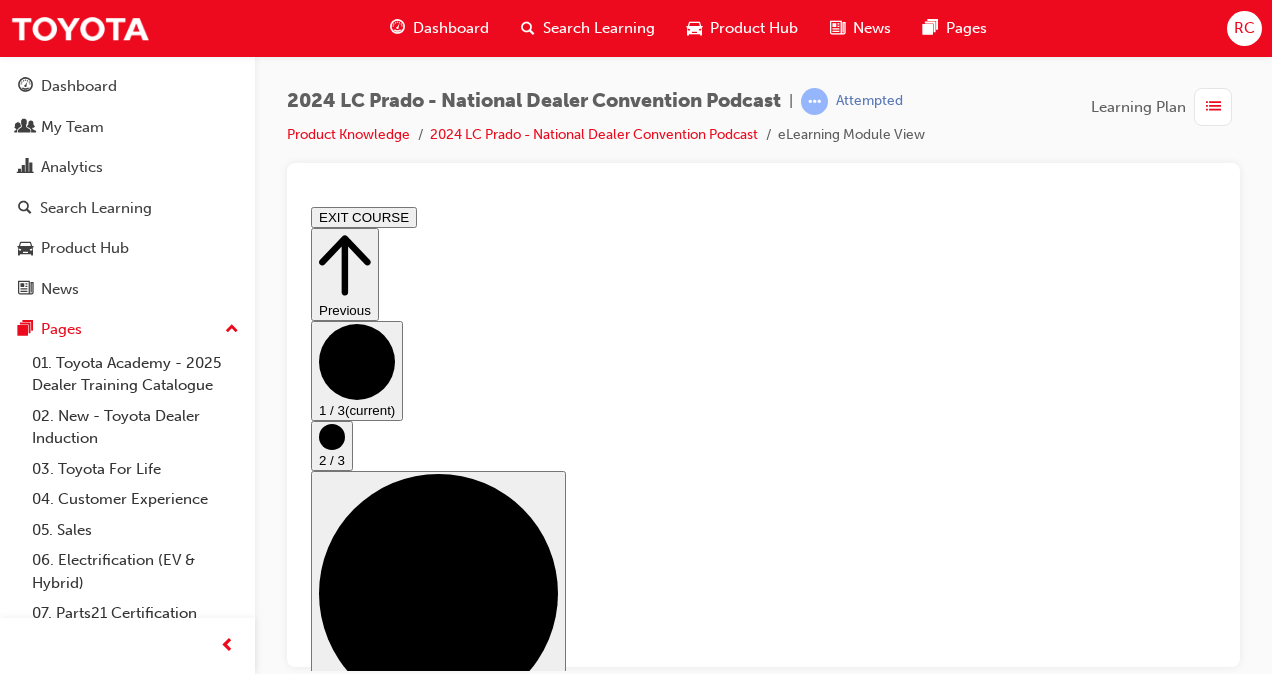 click on "2 / 3" at bounding box center [332, 445] 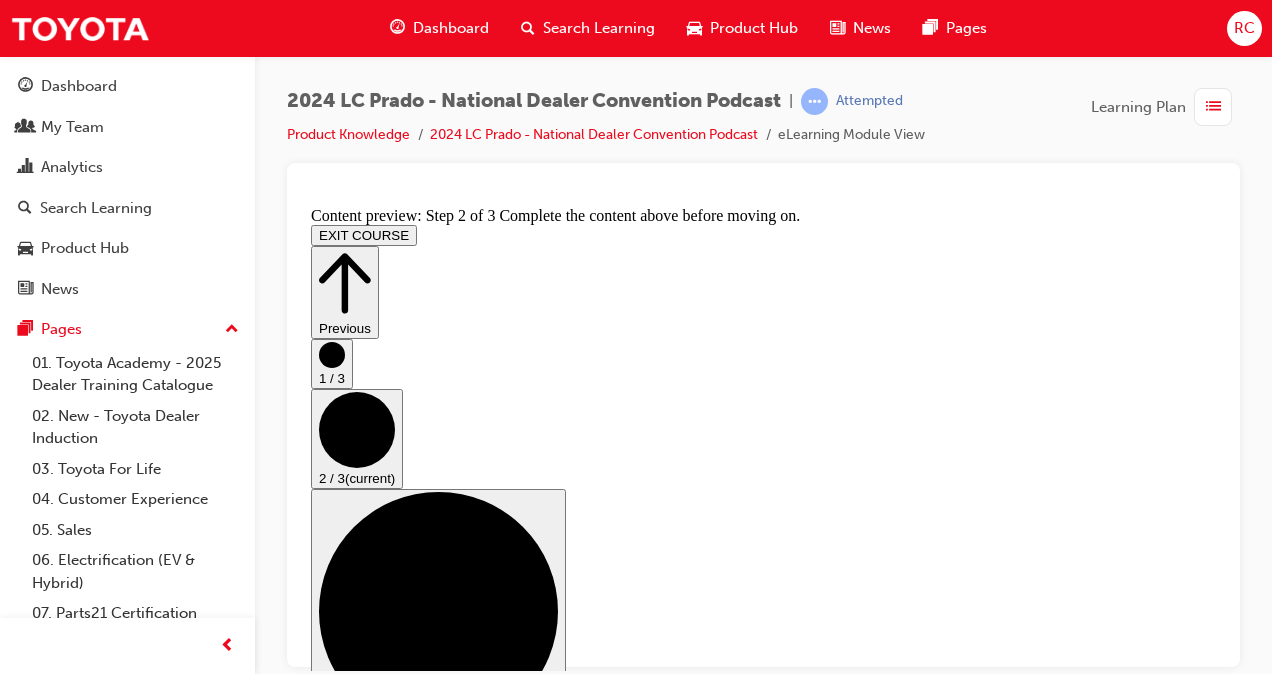scroll, scrollTop: 160, scrollLeft: 0, axis: vertical 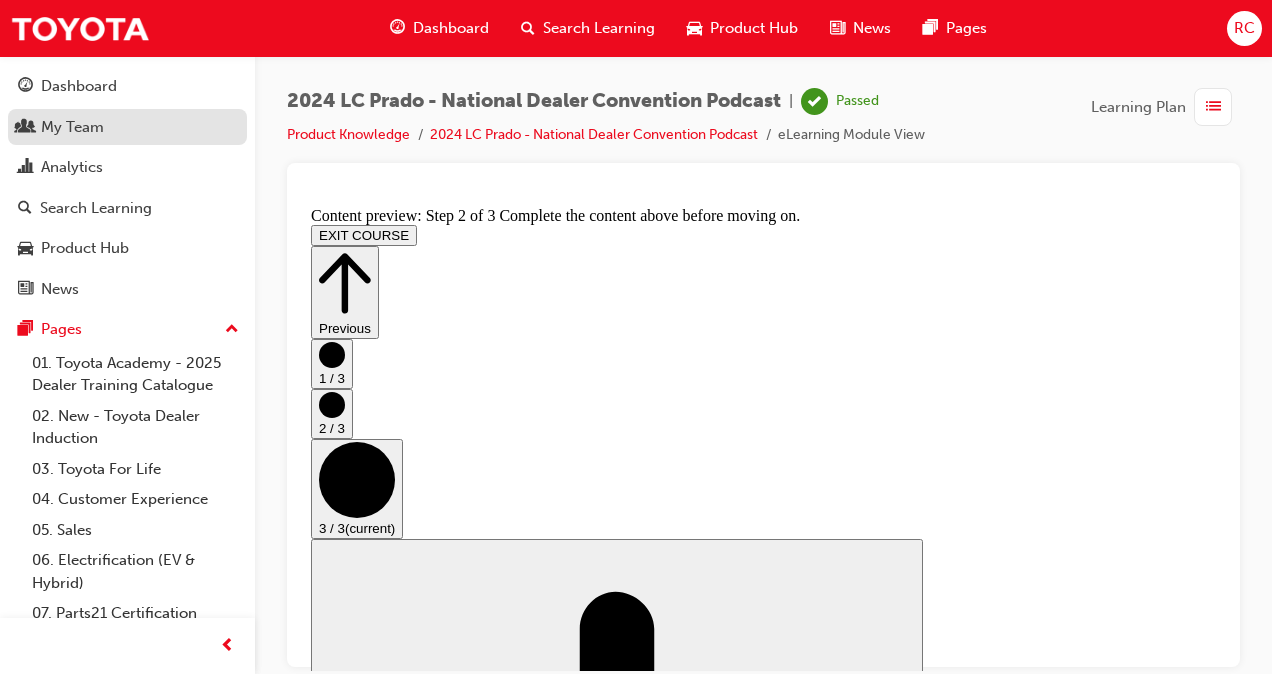 click on "My Team" at bounding box center (72, 127) 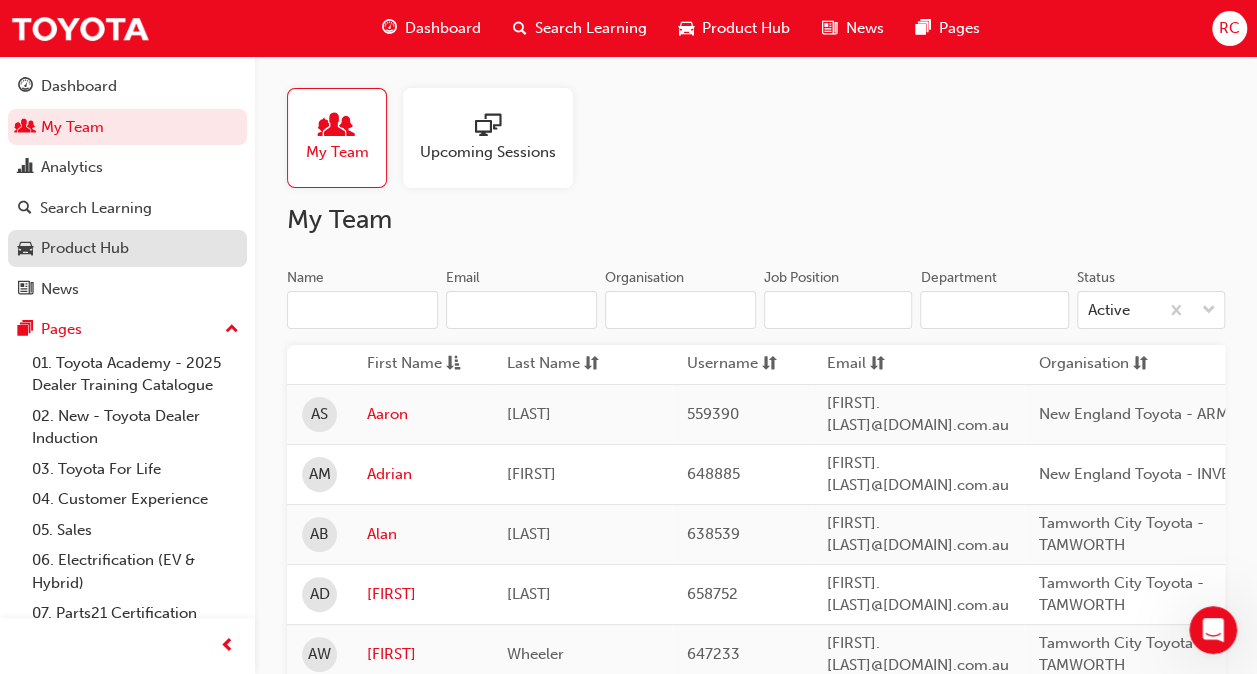 click on "Product Hub" at bounding box center (85, 248) 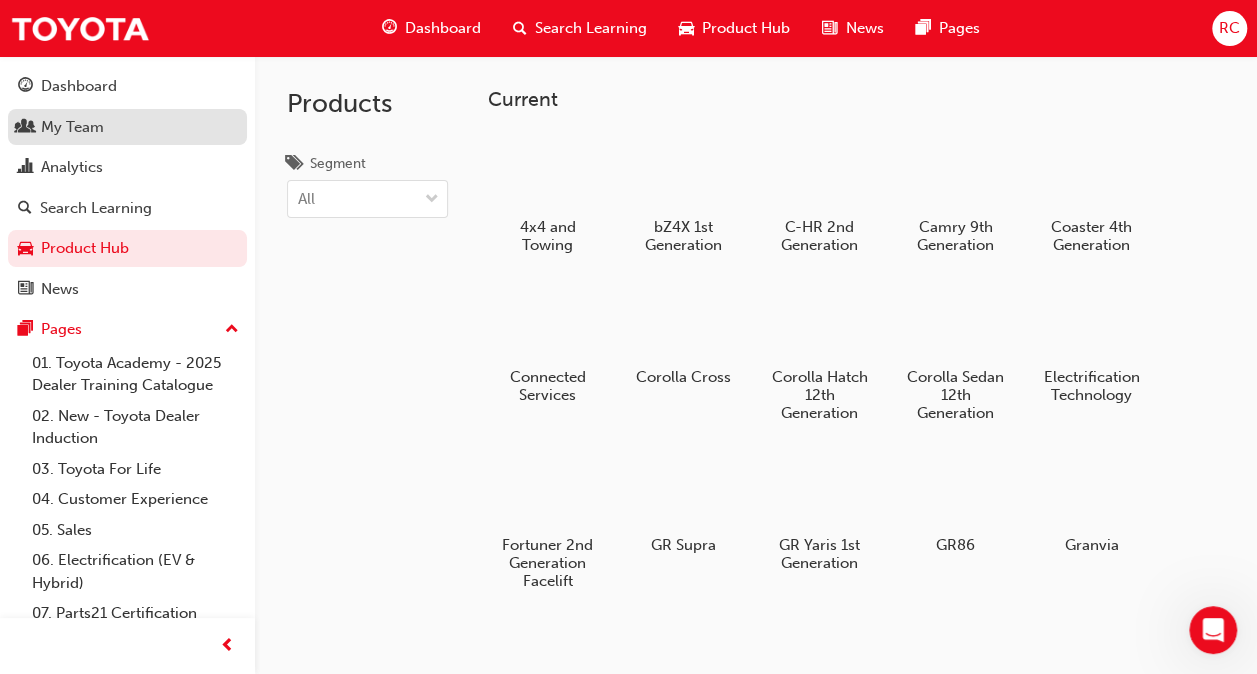 click on "My Team" at bounding box center (72, 127) 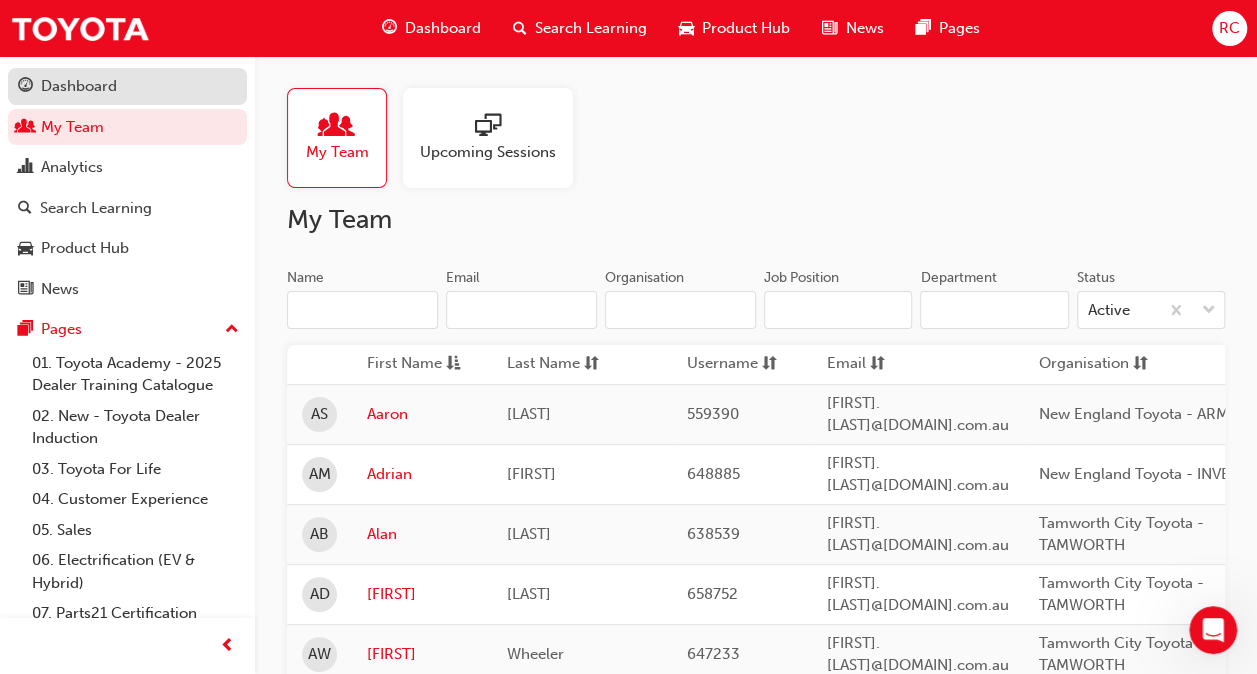 click on "Dashboard" at bounding box center [79, 86] 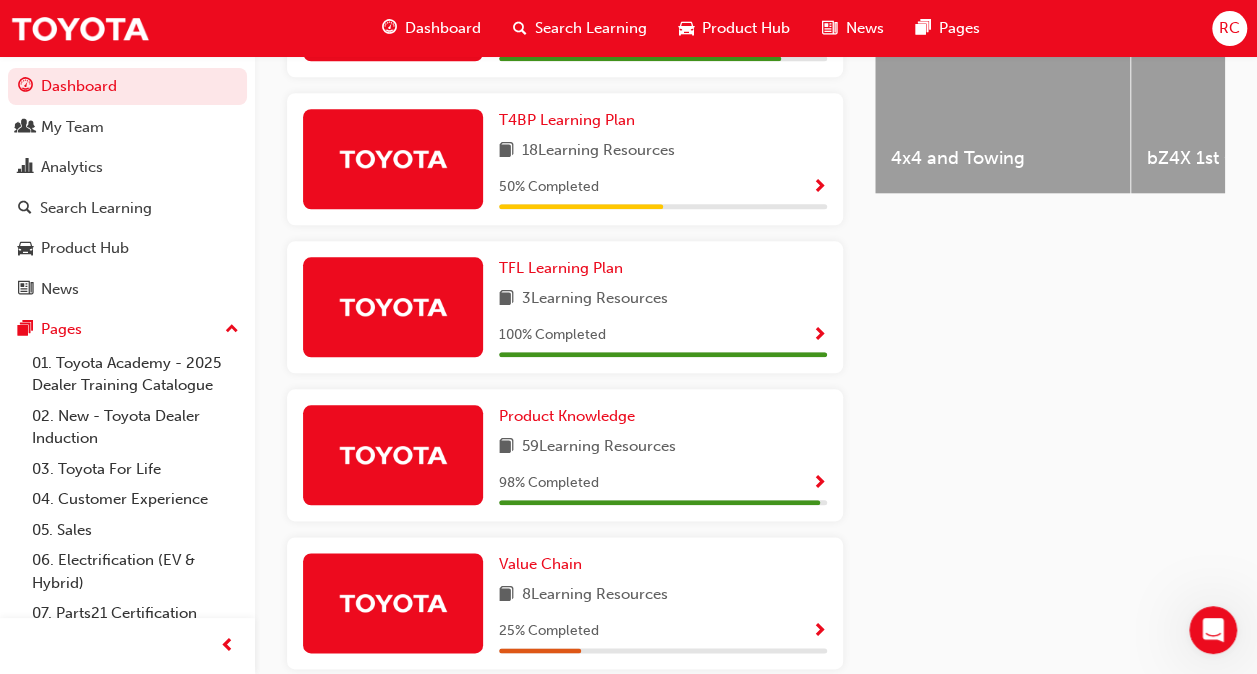 scroll, scrollTop: 1000, scrollLeft: 0, axis: vertical 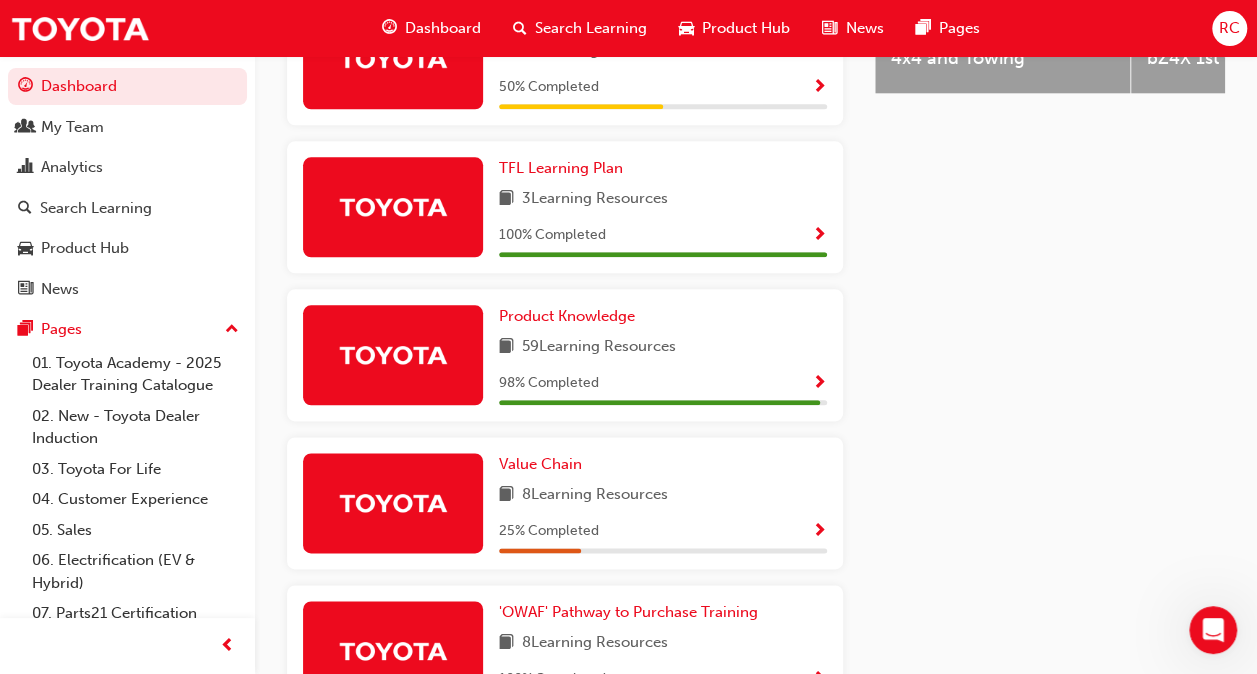 click at bounding box center [819, 384] 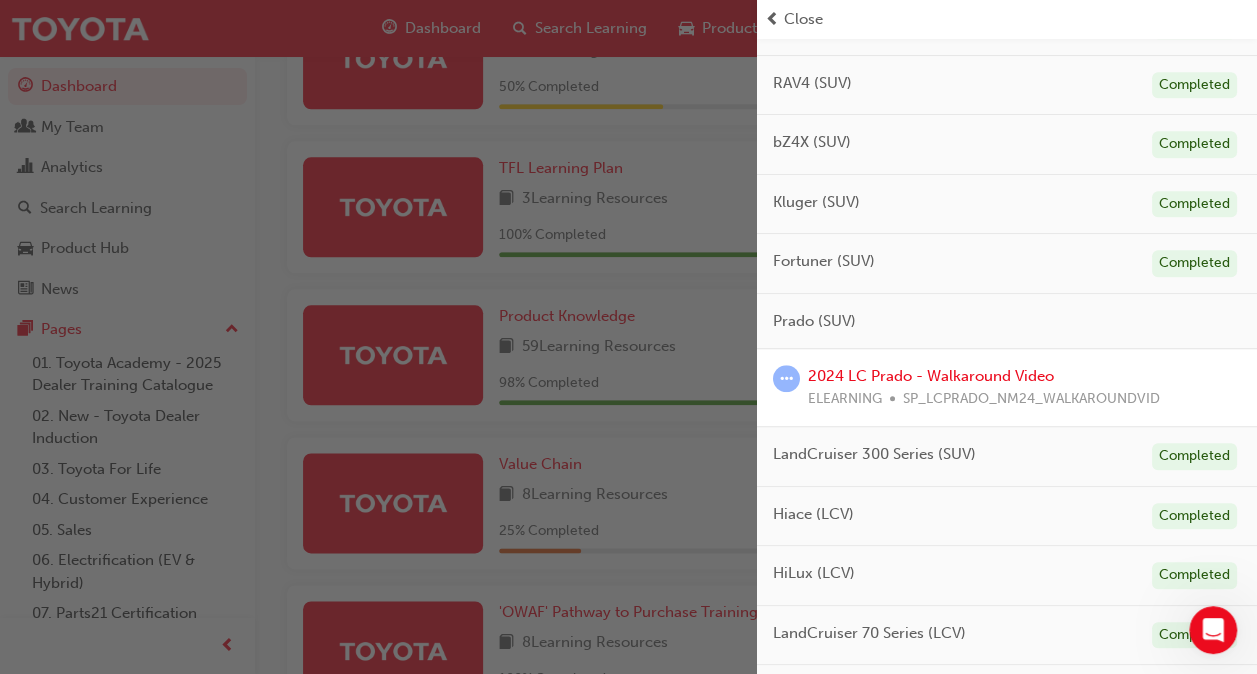 scroll, scrollTop: 561, scrollLeft: 0, axis: vertical 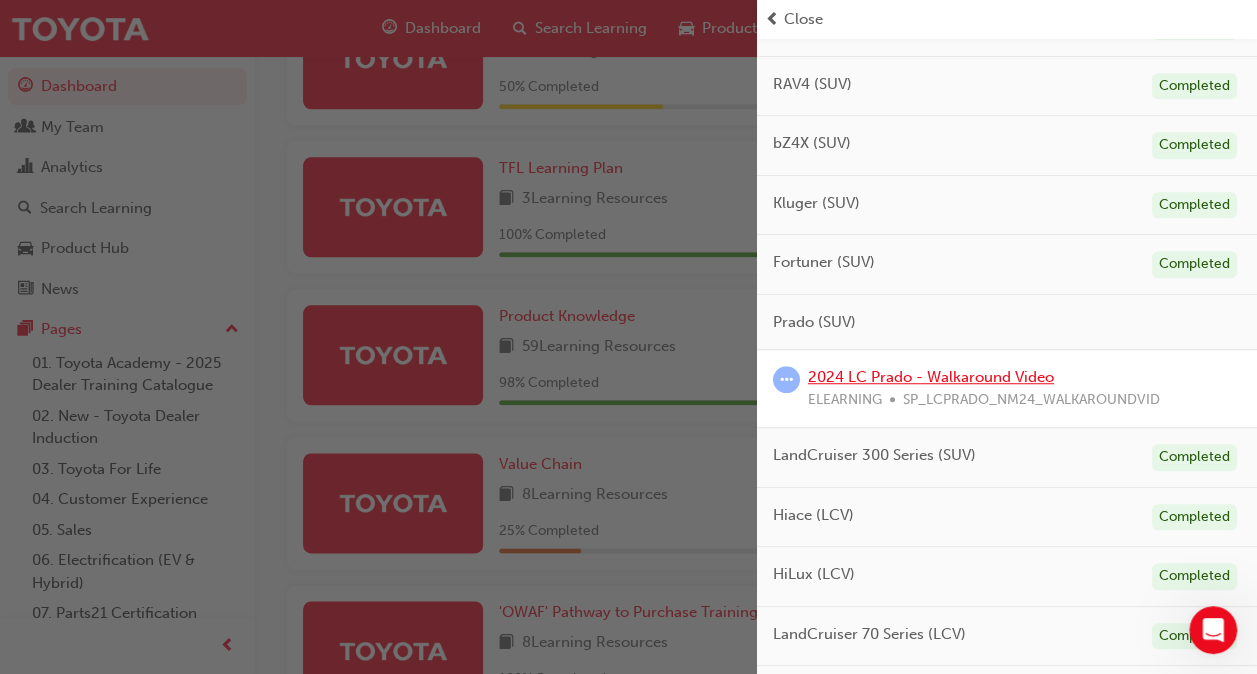click on "2024 LC Prado - Walkaround Video" at bounding box center [931, 377] 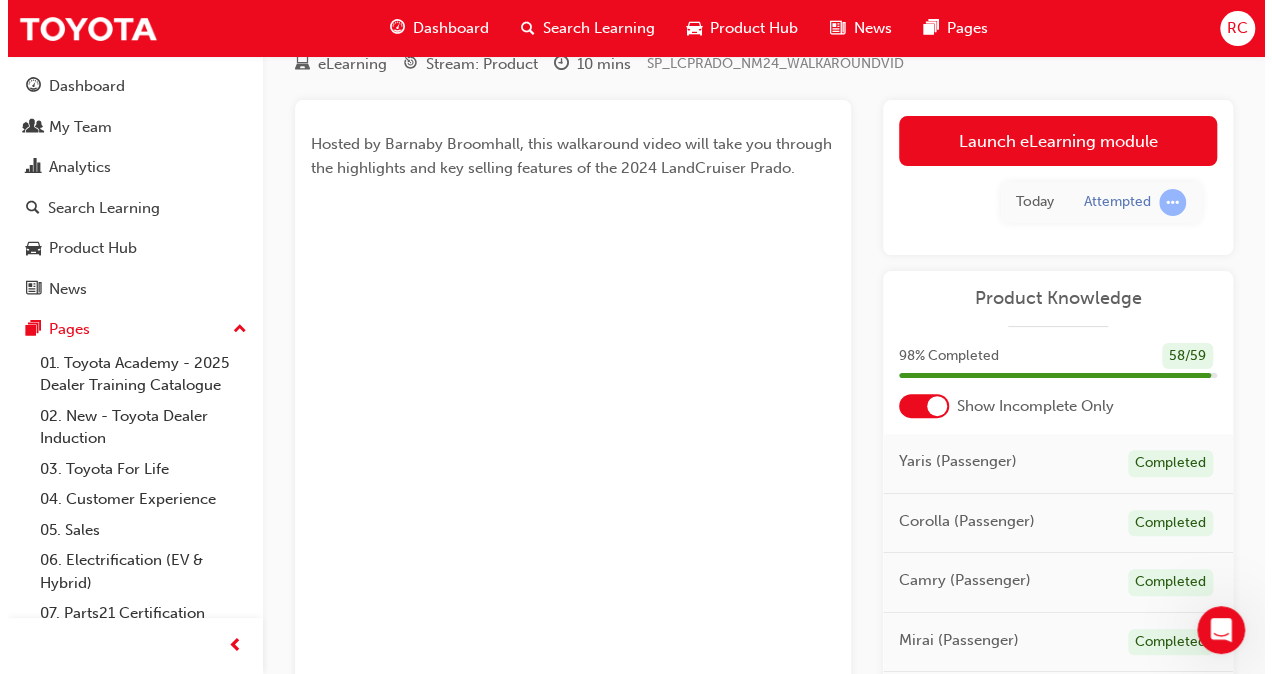 scroll, scrollTop: 0, scrollLeft: 0, axis: both 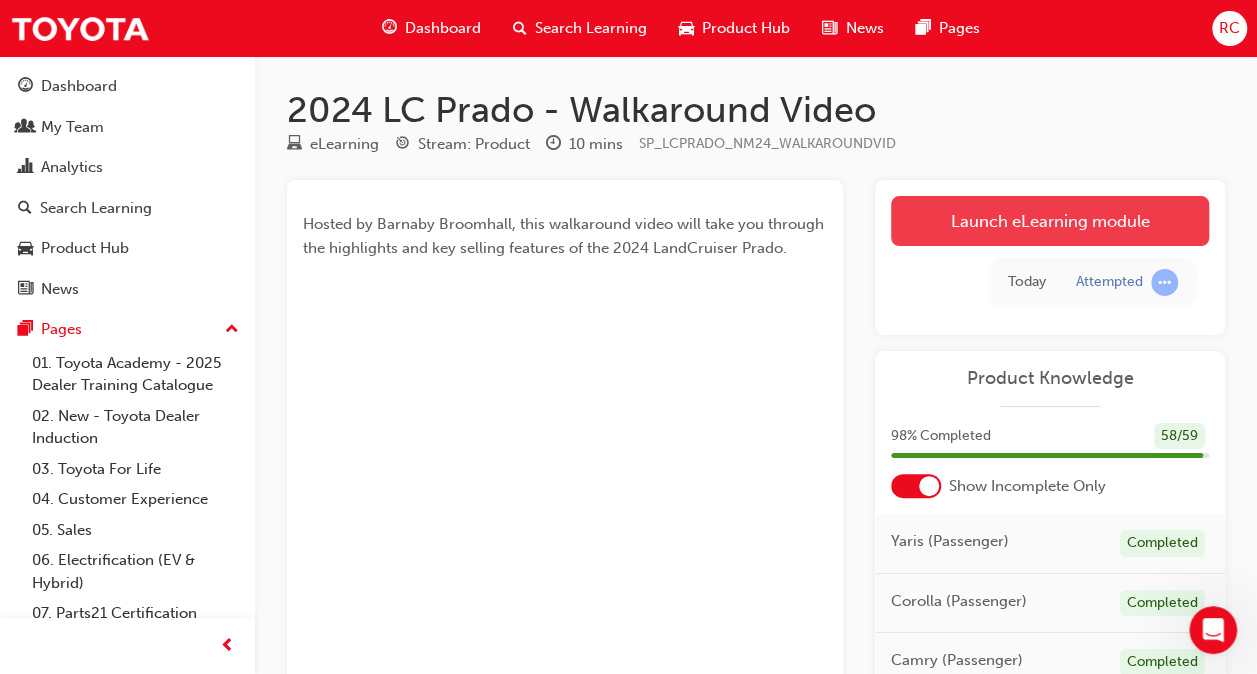 click on "Launch eLearning module" at bounding box center [1050, 221] 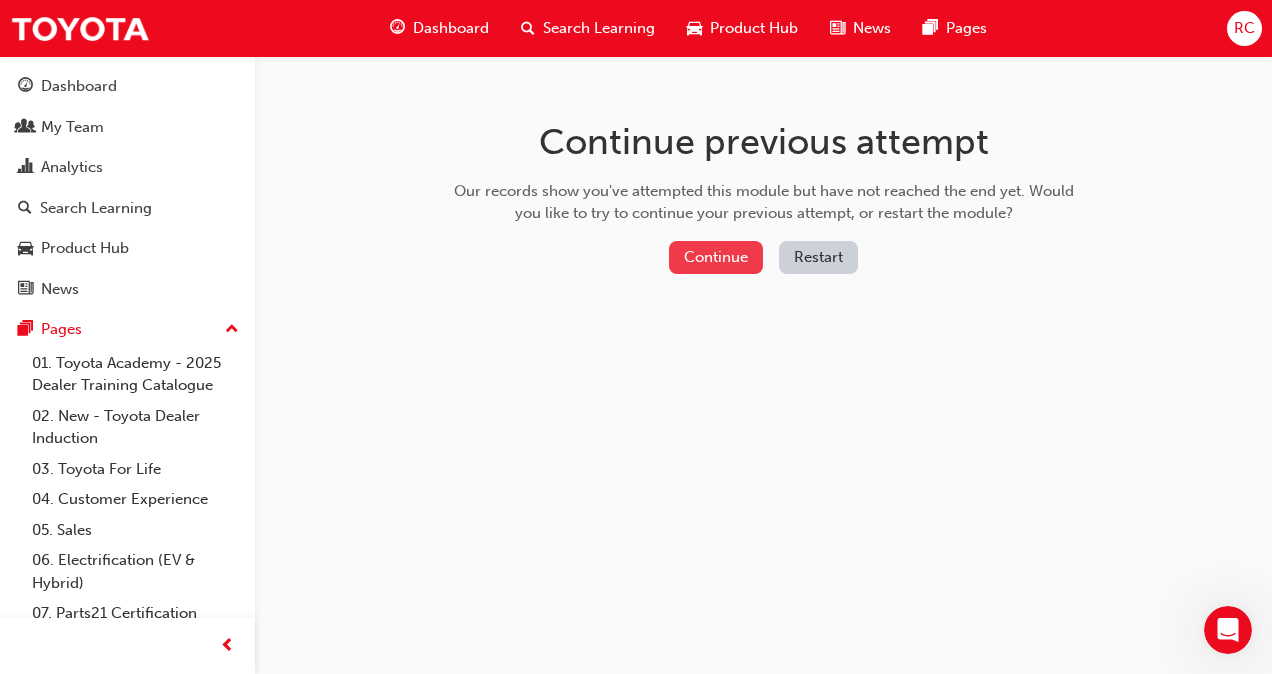 click on "Continue" at bounding box center [716, 257] 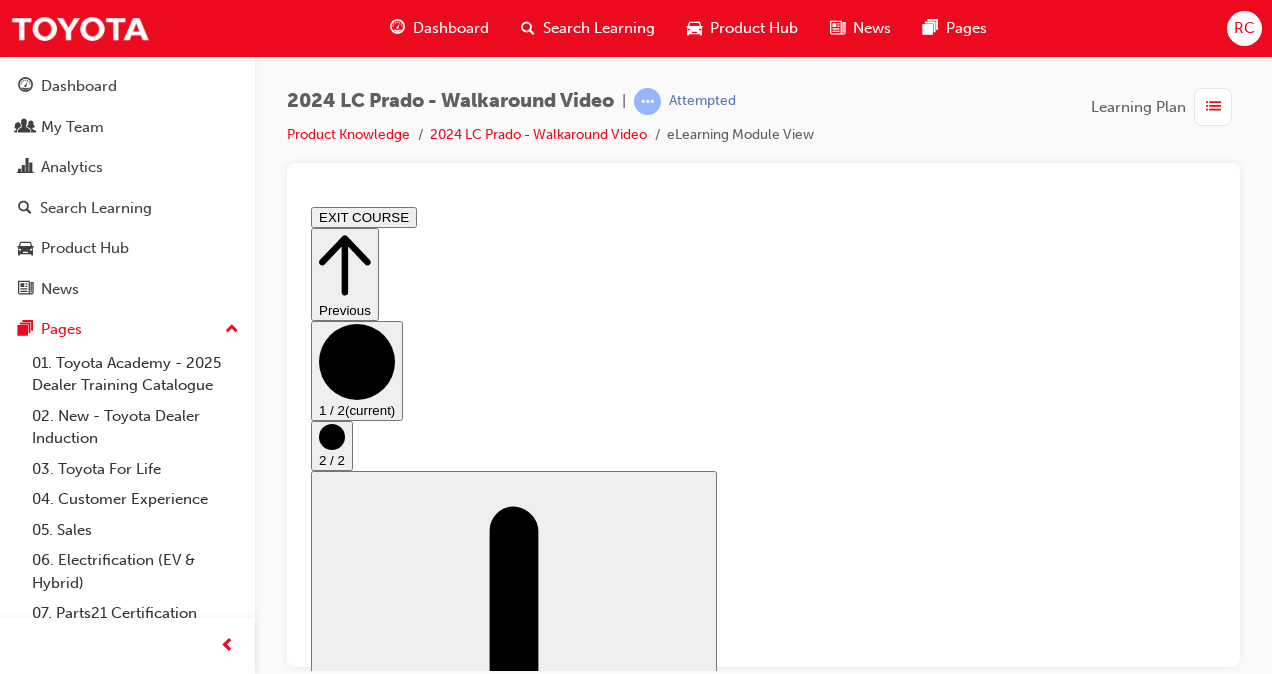 scroll, scrollTop: 0, scrollLeft: 0, axis: both 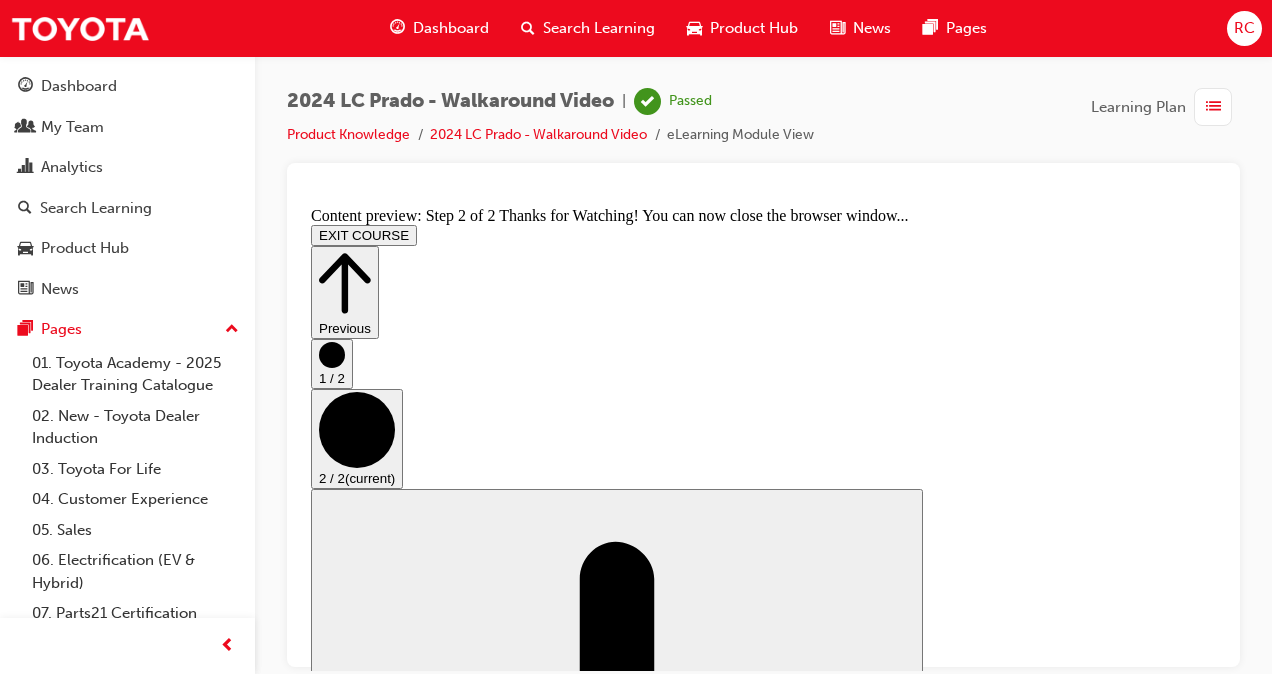 click on "EXIT COURSE" at bounding box center [364, 234] 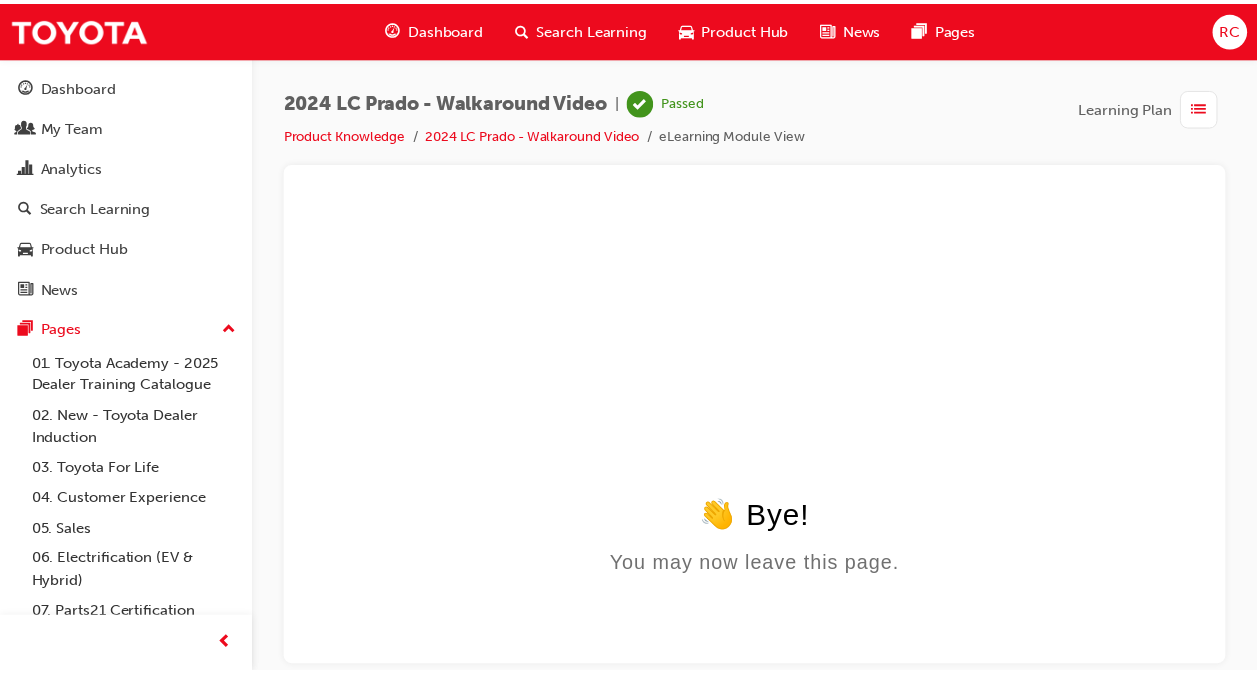 scroll, scrollTop: 0, scrollLeft: 0, axis: both 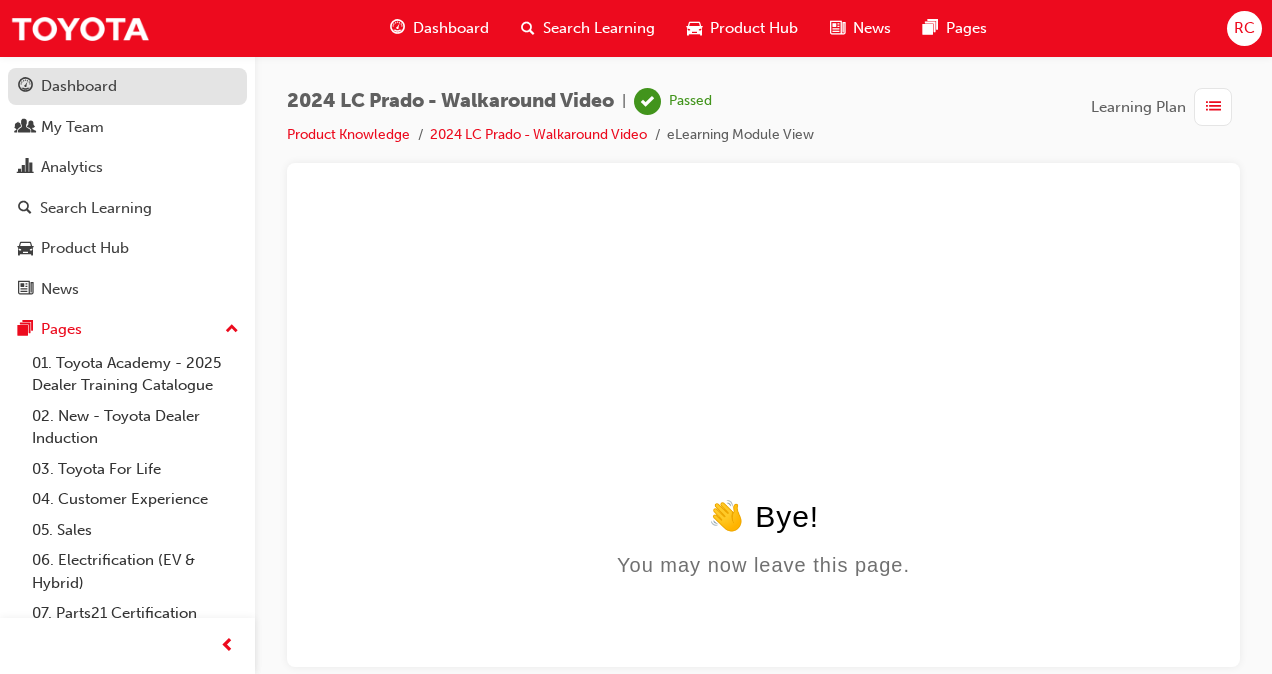 click on "Dashboard" at bounding box center [79, 86] 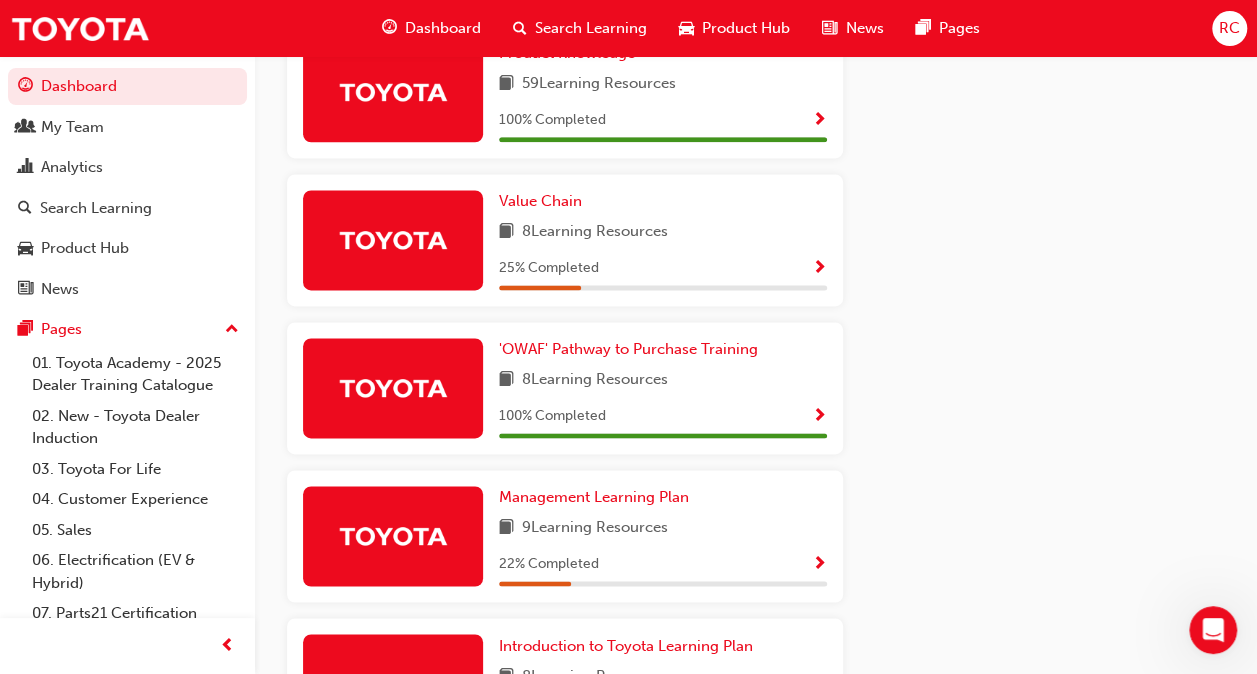 scroll, scrollTop: 1143, scrollLeft: 0, axis: vertical 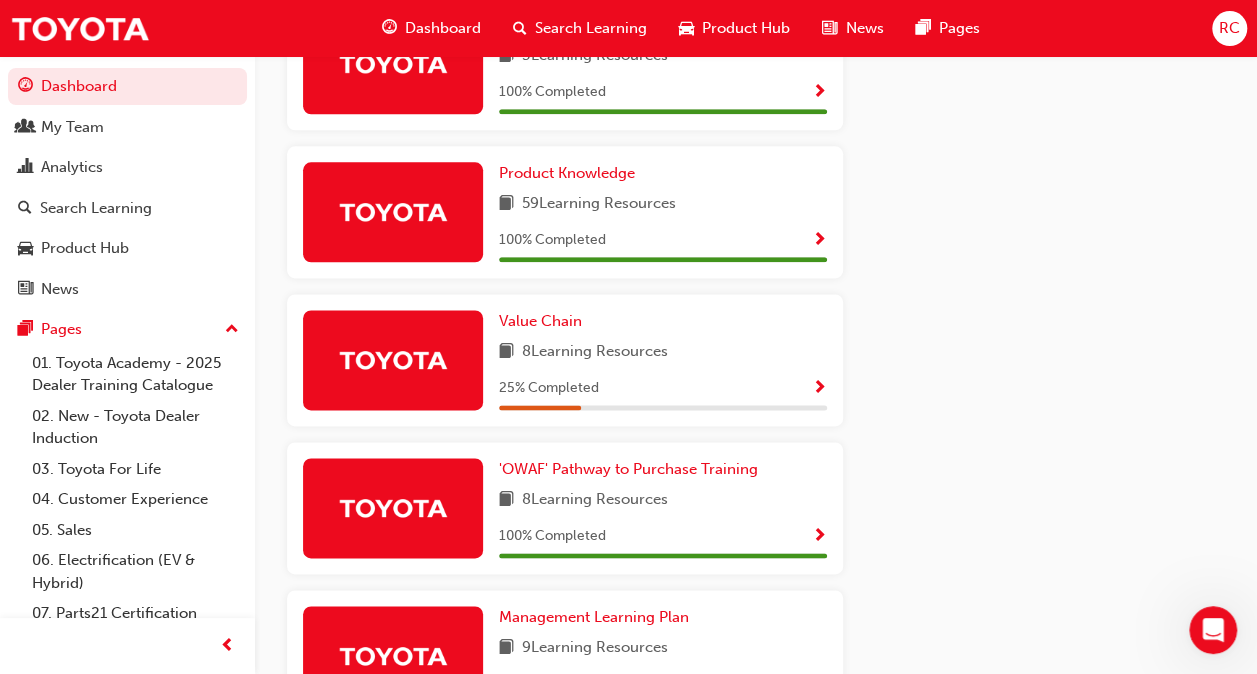 click at bounding box center (819, 389) 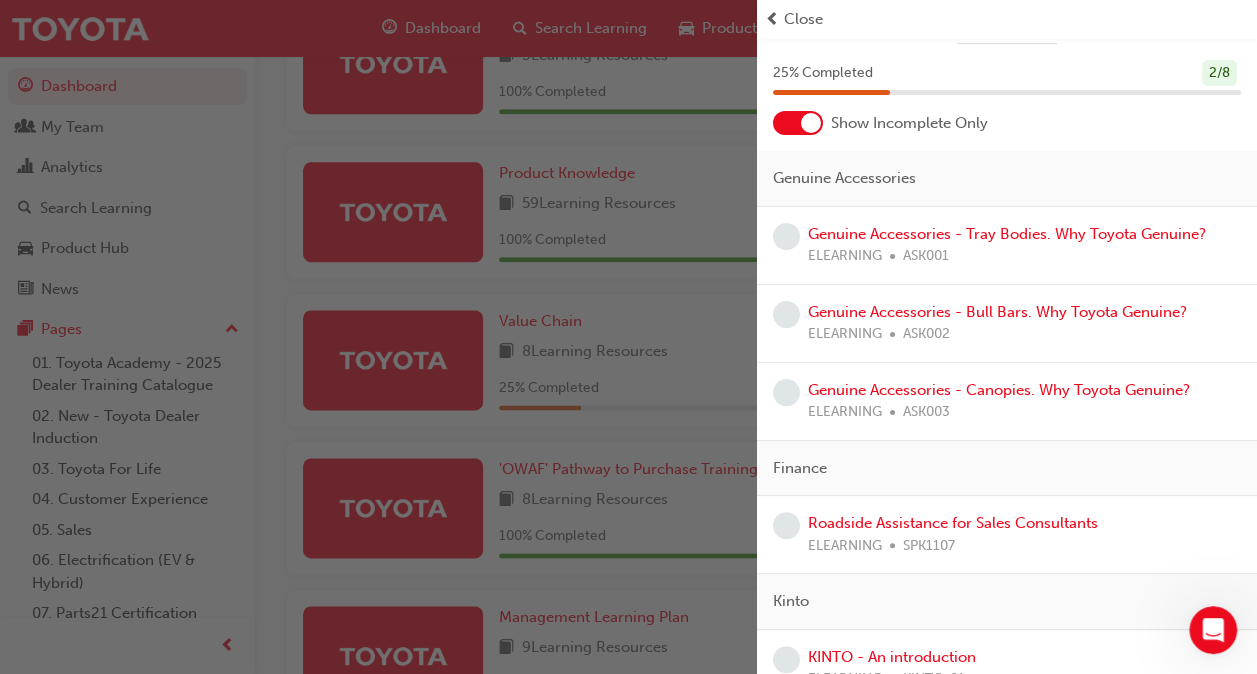 scroll, scrollTop: 0, scrollLeft: 0, axis: both 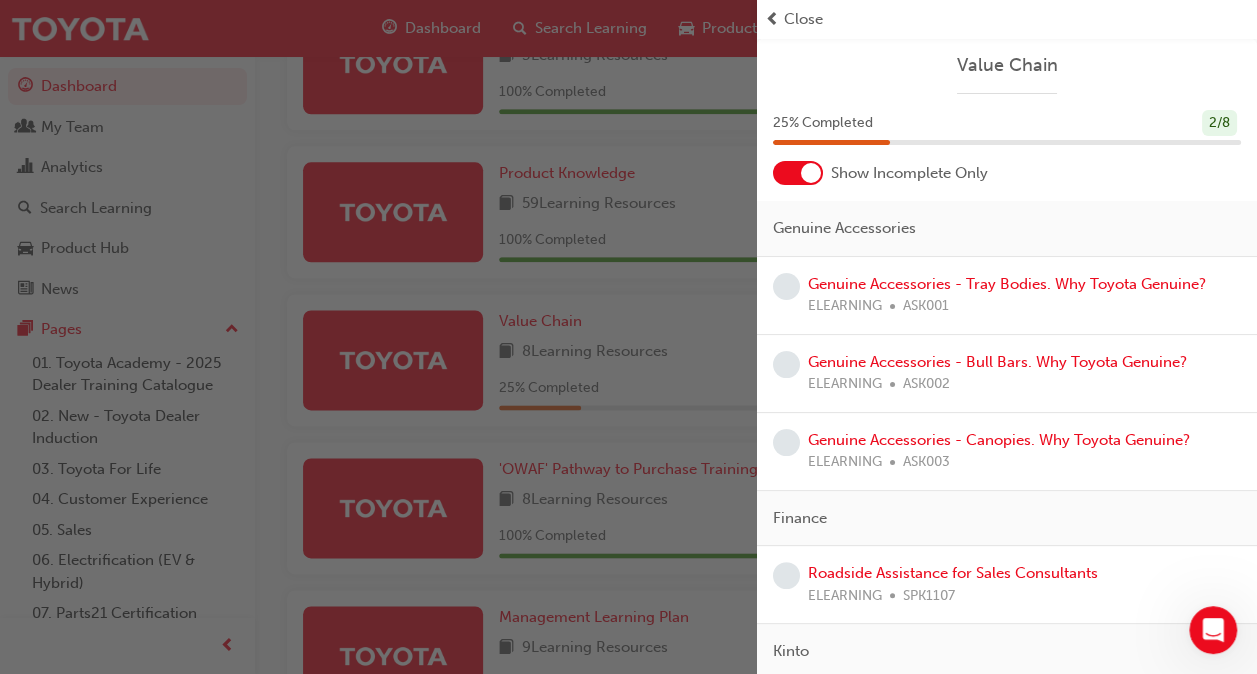 click at bounding box center [378, 337] 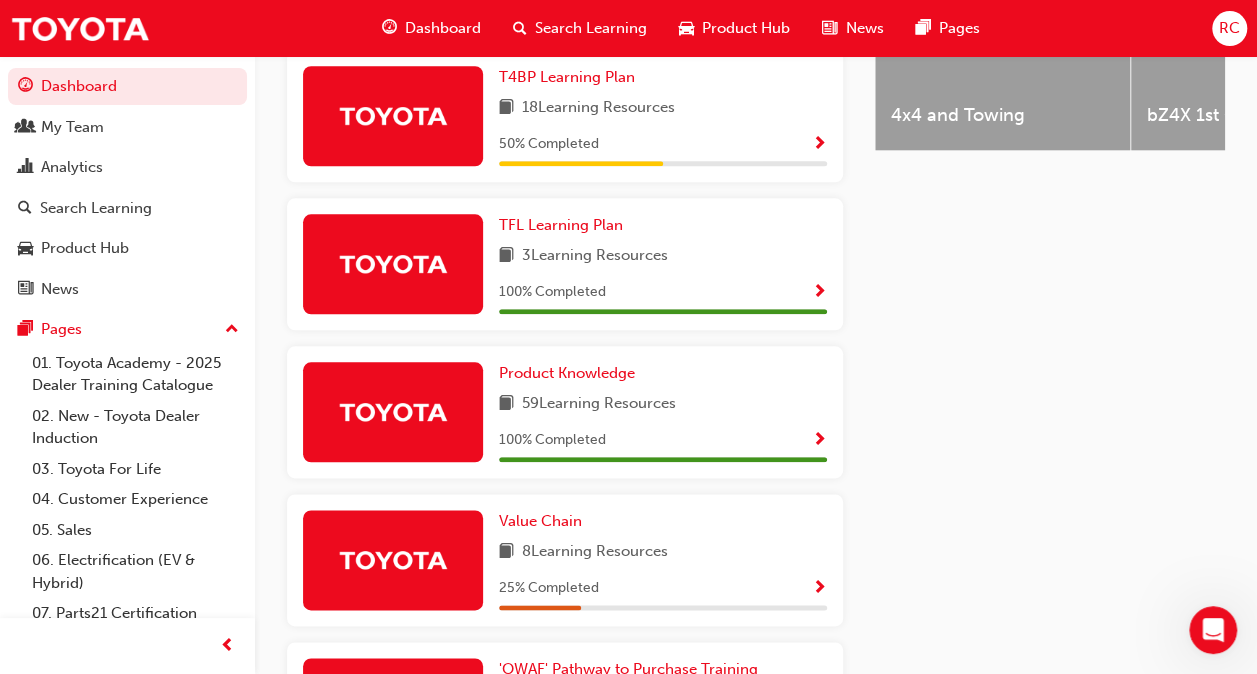 scroll, scrollTop: 743, scrollLeft: 0, axis: vertical 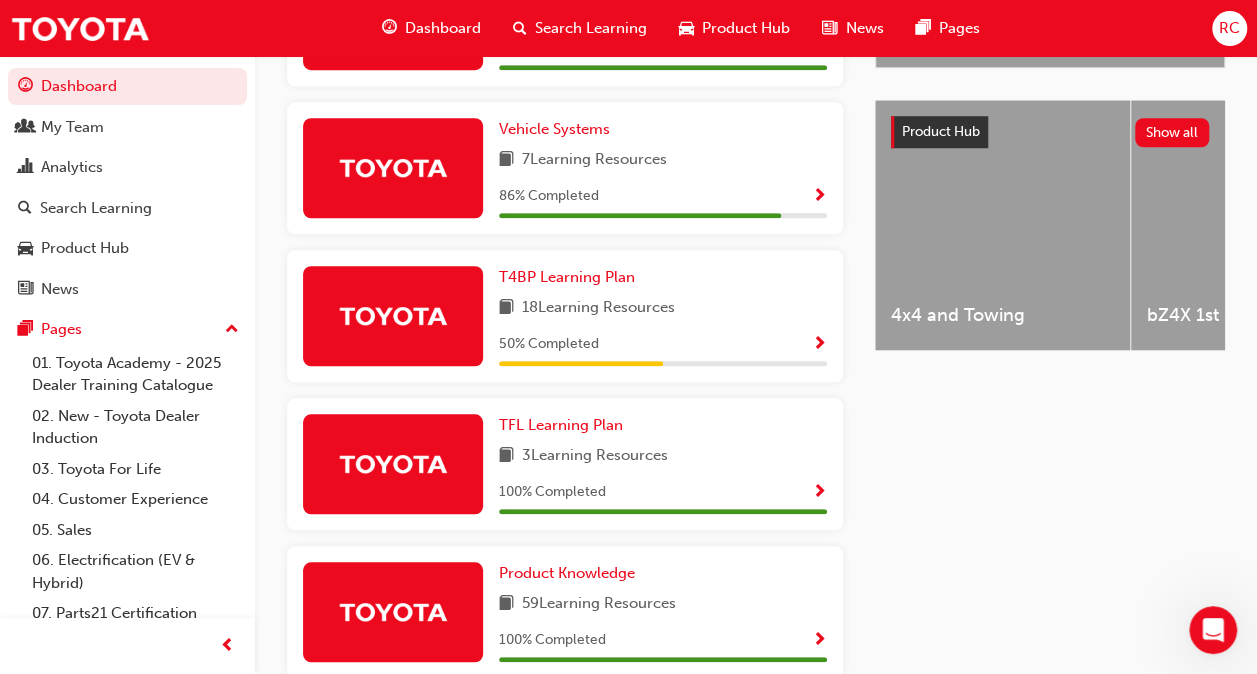 click at bounding box center [819, 345] 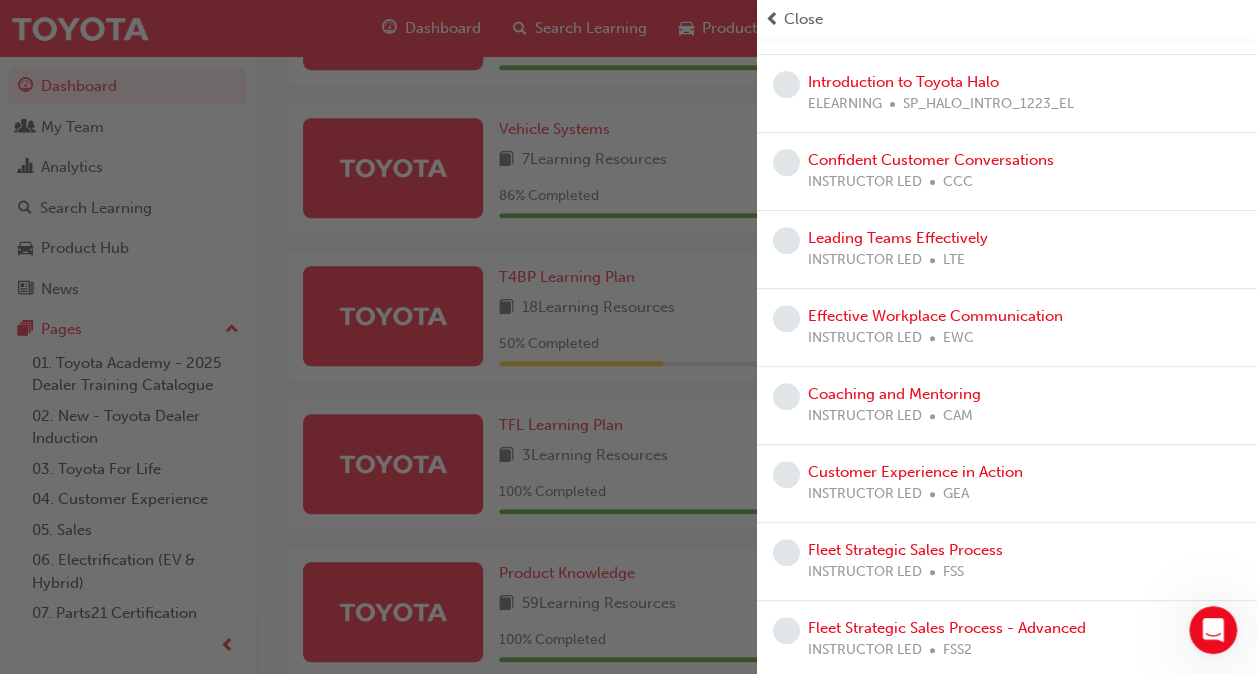 scroll, scrollTop: 0, scrollLeft: 0, axis: both 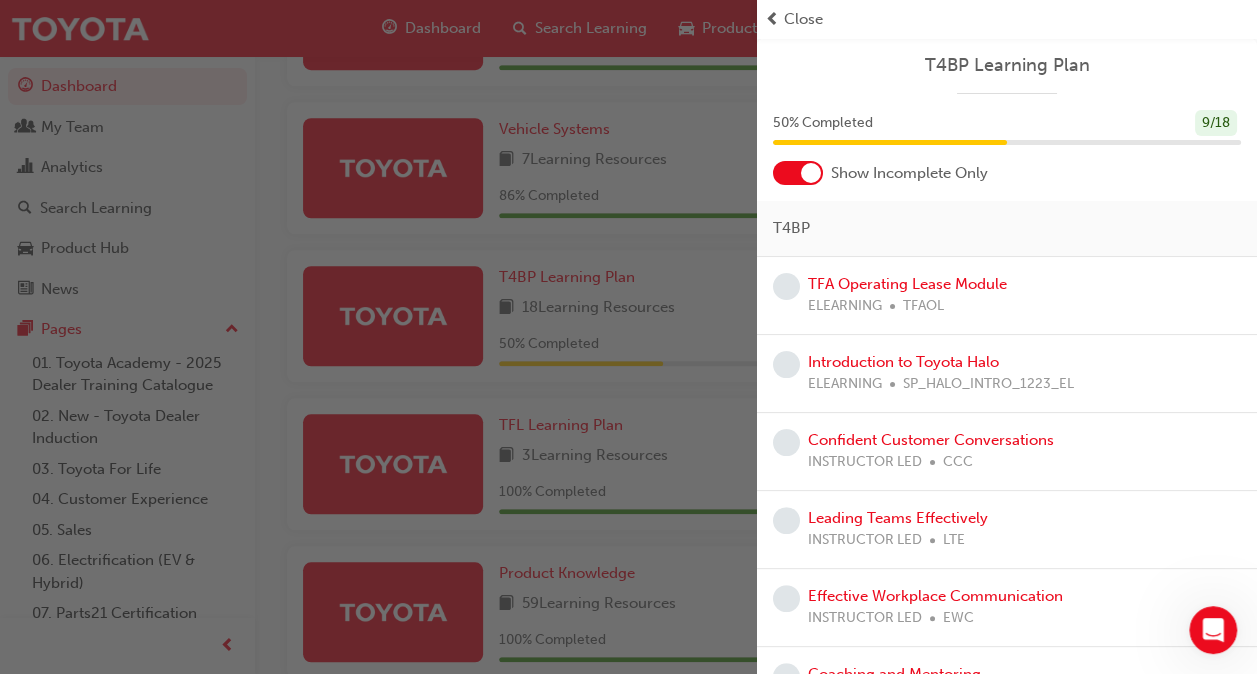 click on "Close" at bounding box center (803, 19) 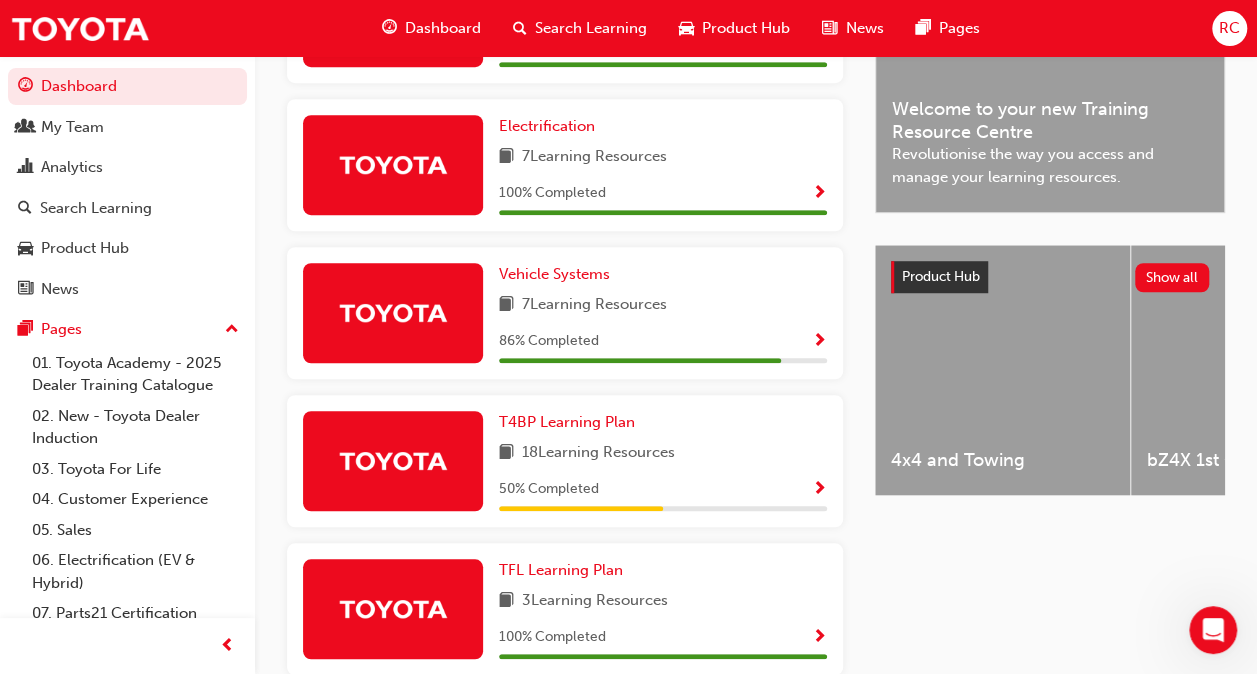 scroll, scrollTop: 543, scrollLeft: 0, axis: vertical 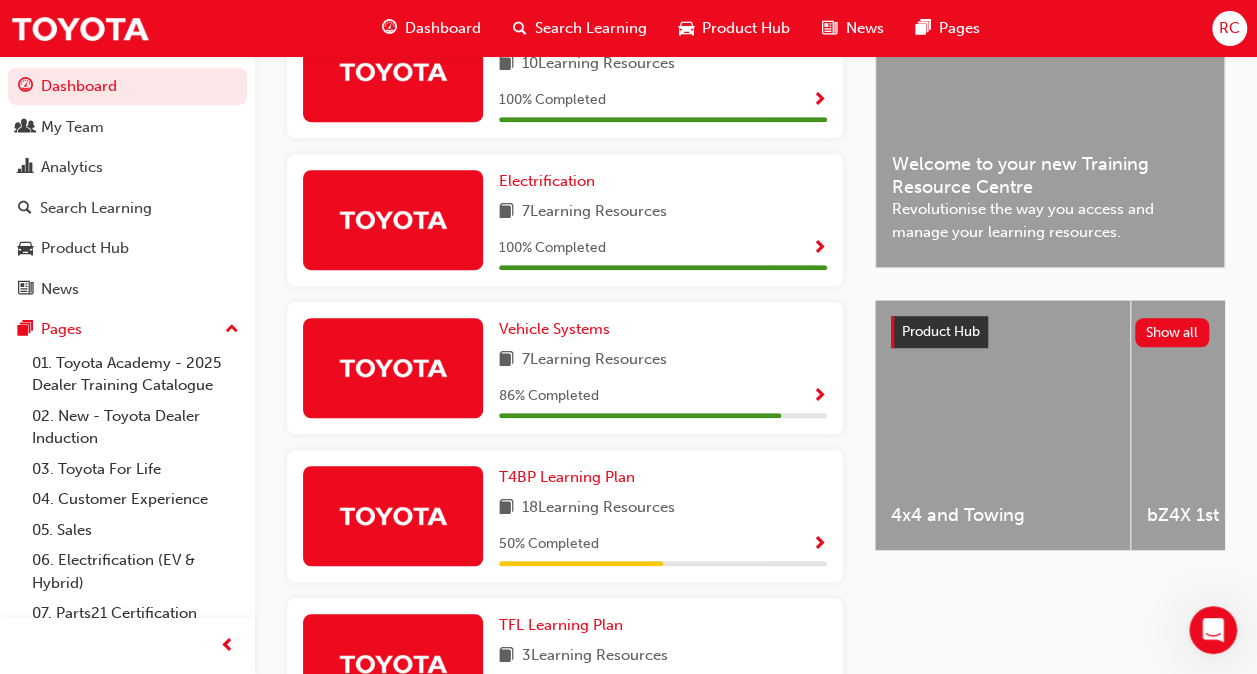 click at bounding box center (819, 397) 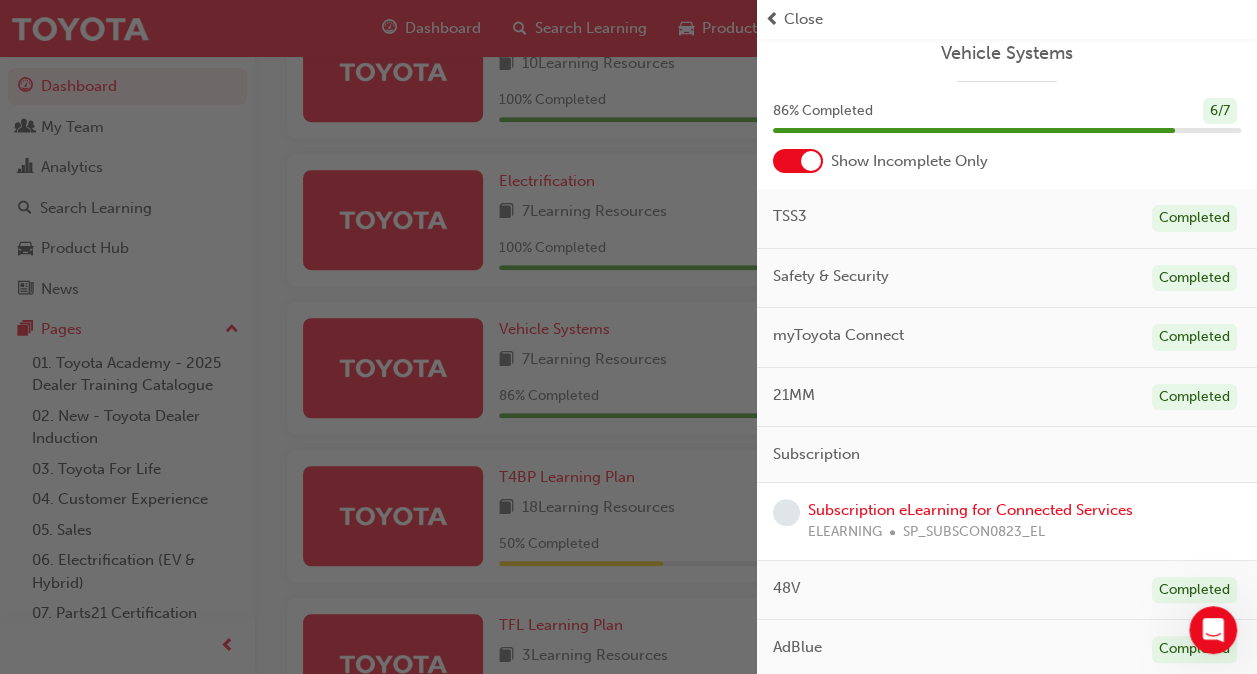 scroll, scrollTop: 14, scrollLeft: 0, axis: vertical 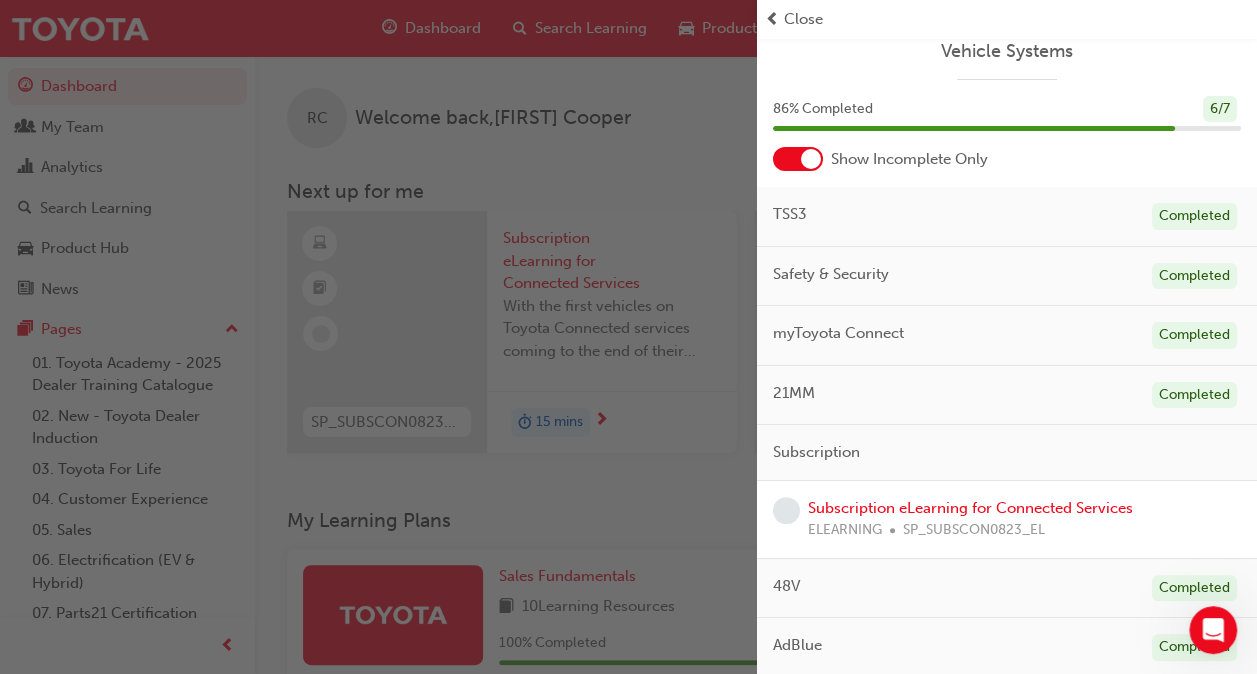 click at bounding box center [378, 337] 